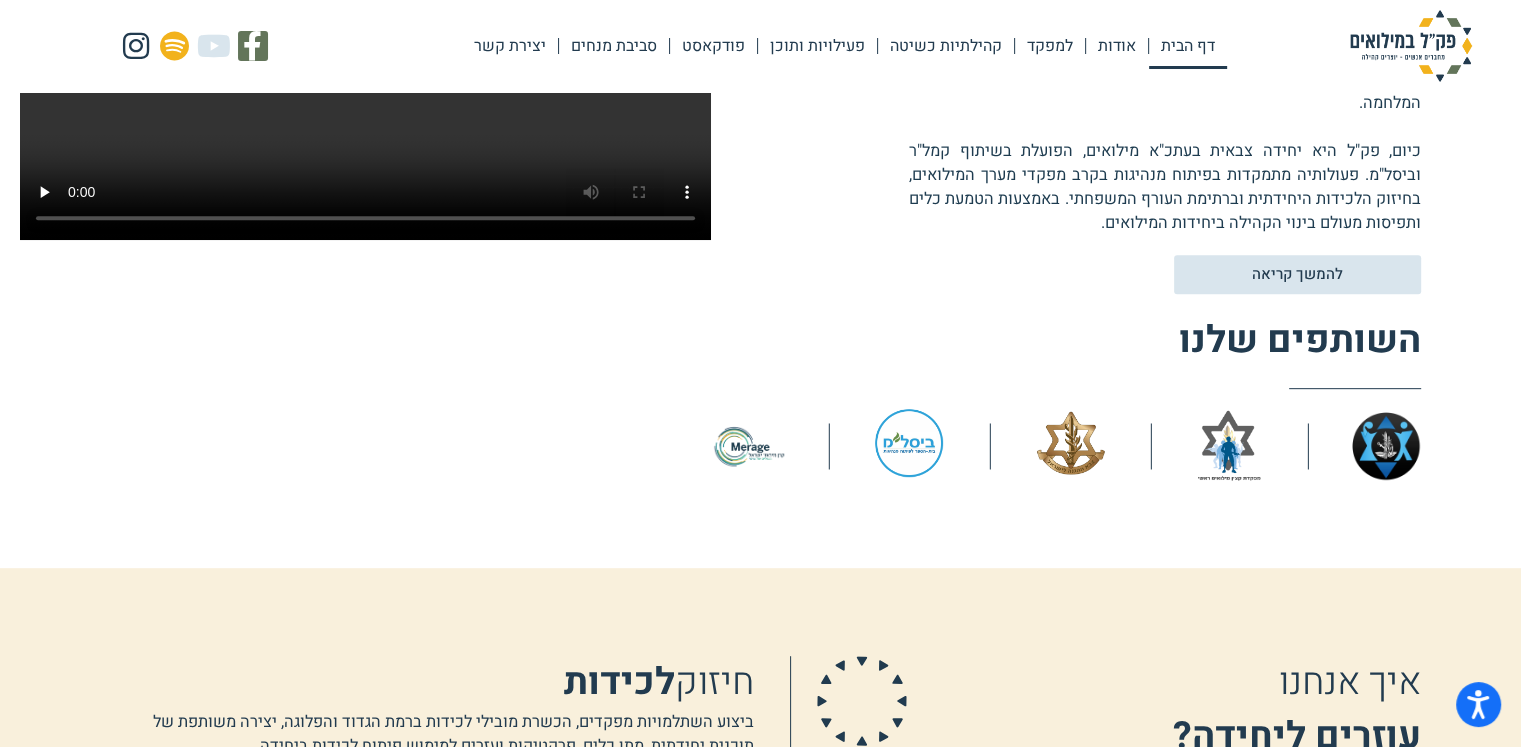 scroll, scrollTop: 900, scrollLeft: 0, axis: vertical 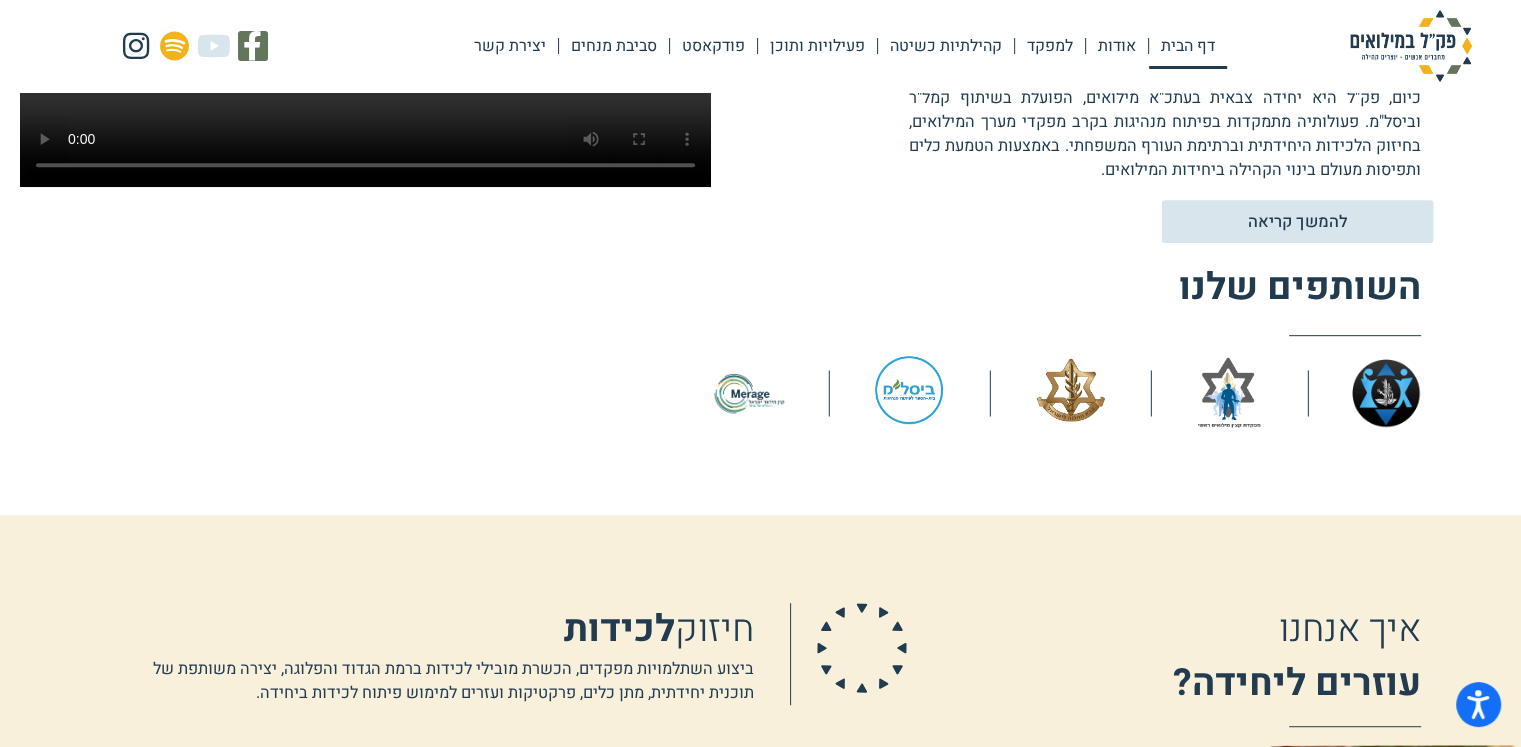click on "להמשך קריאה" at bounding box center [1297, 221] 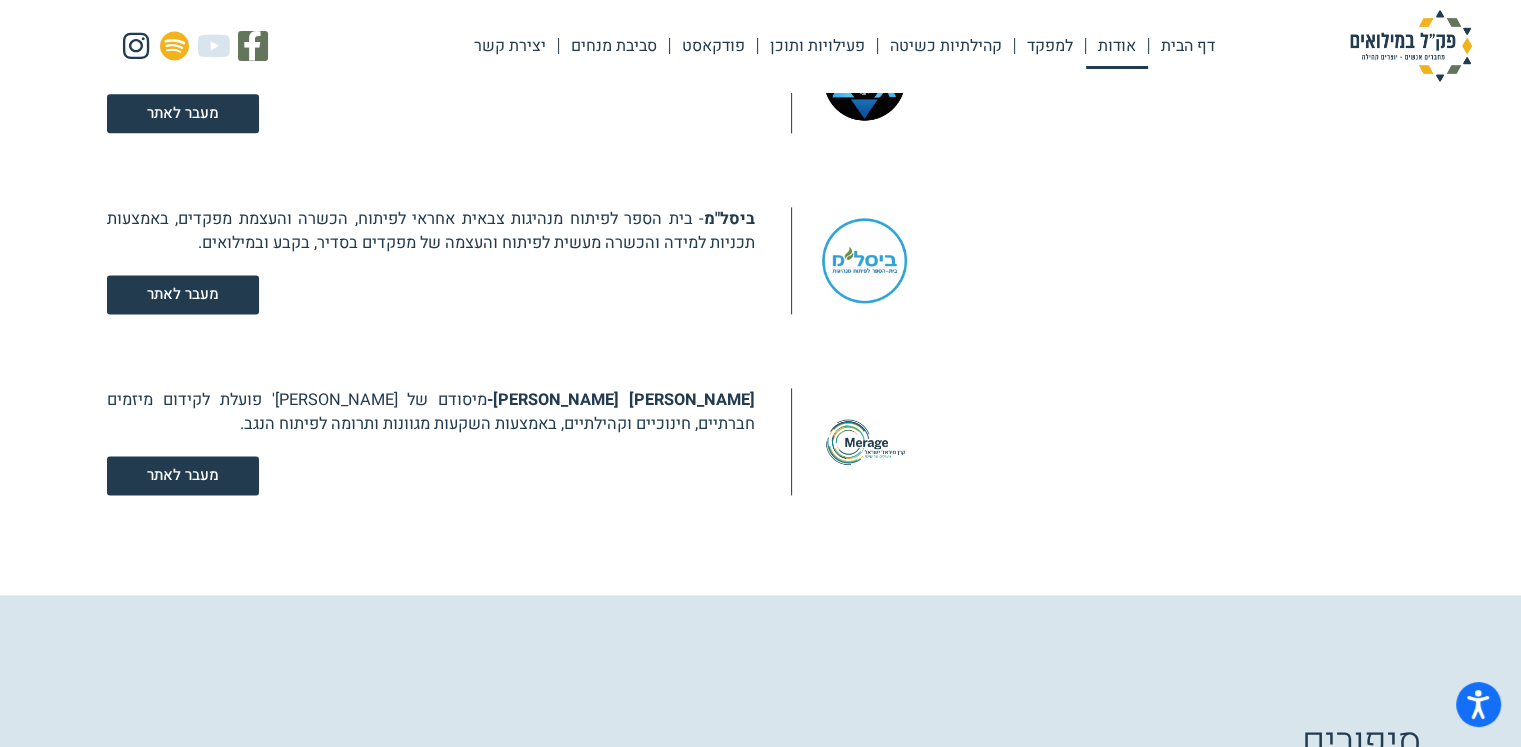 scroll, scrollTop: 2975, scrollLeft: 0, axis: vertical 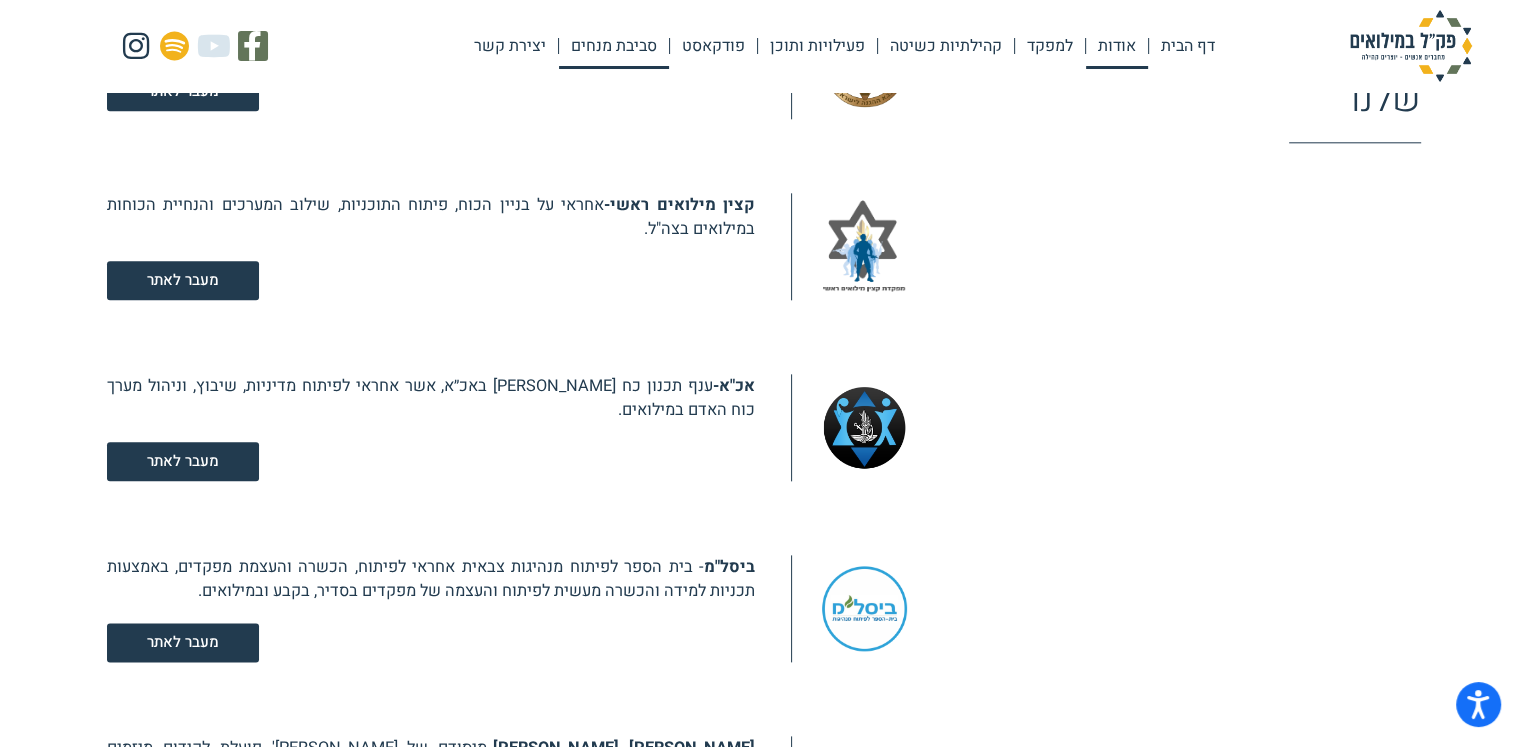 click on "סביבת מנחים" 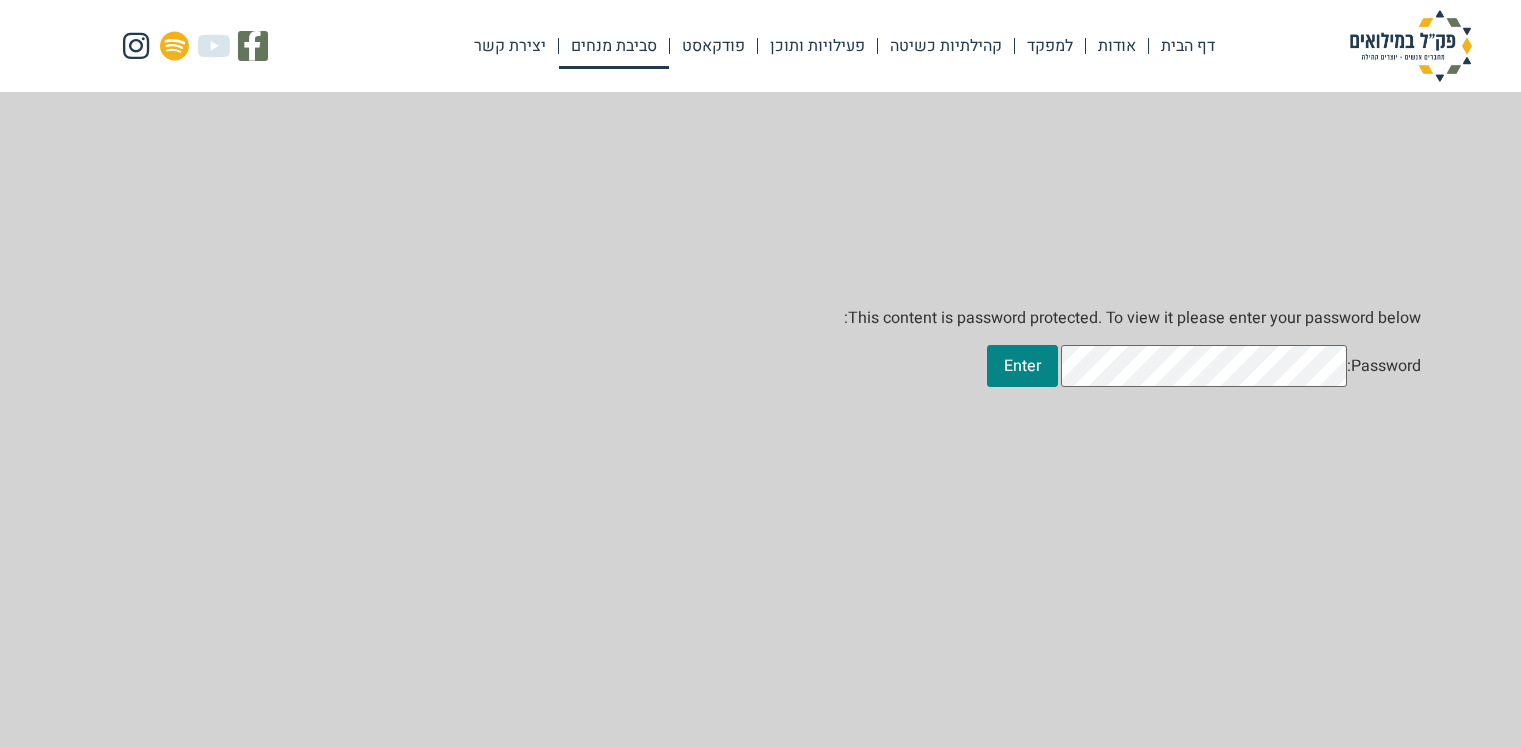 scroll, scrollTop: 0, scrollLeft: 0, axis: both 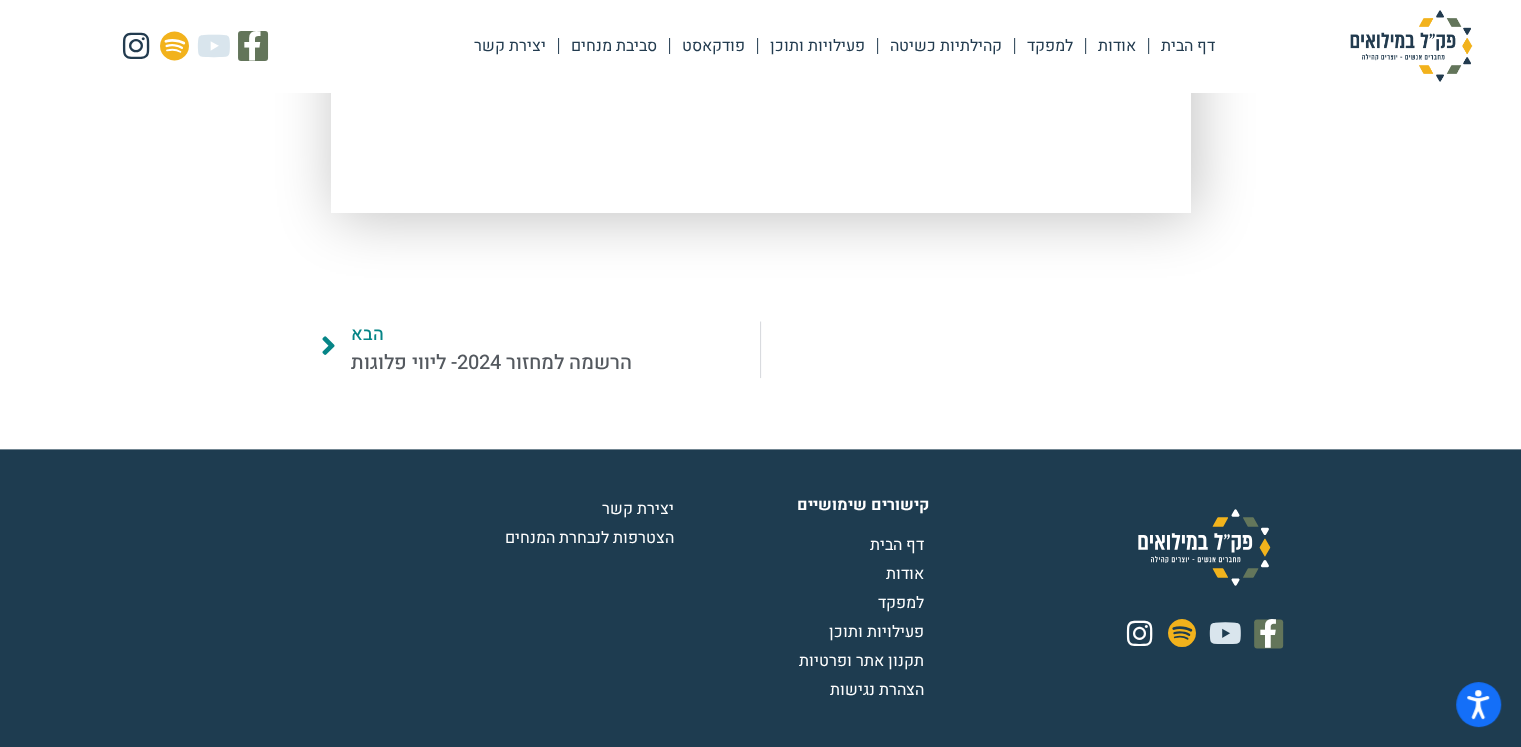 click on "הרשמה למחזור 2024- ליווי פלוגות" at bounding box center (491, 363) 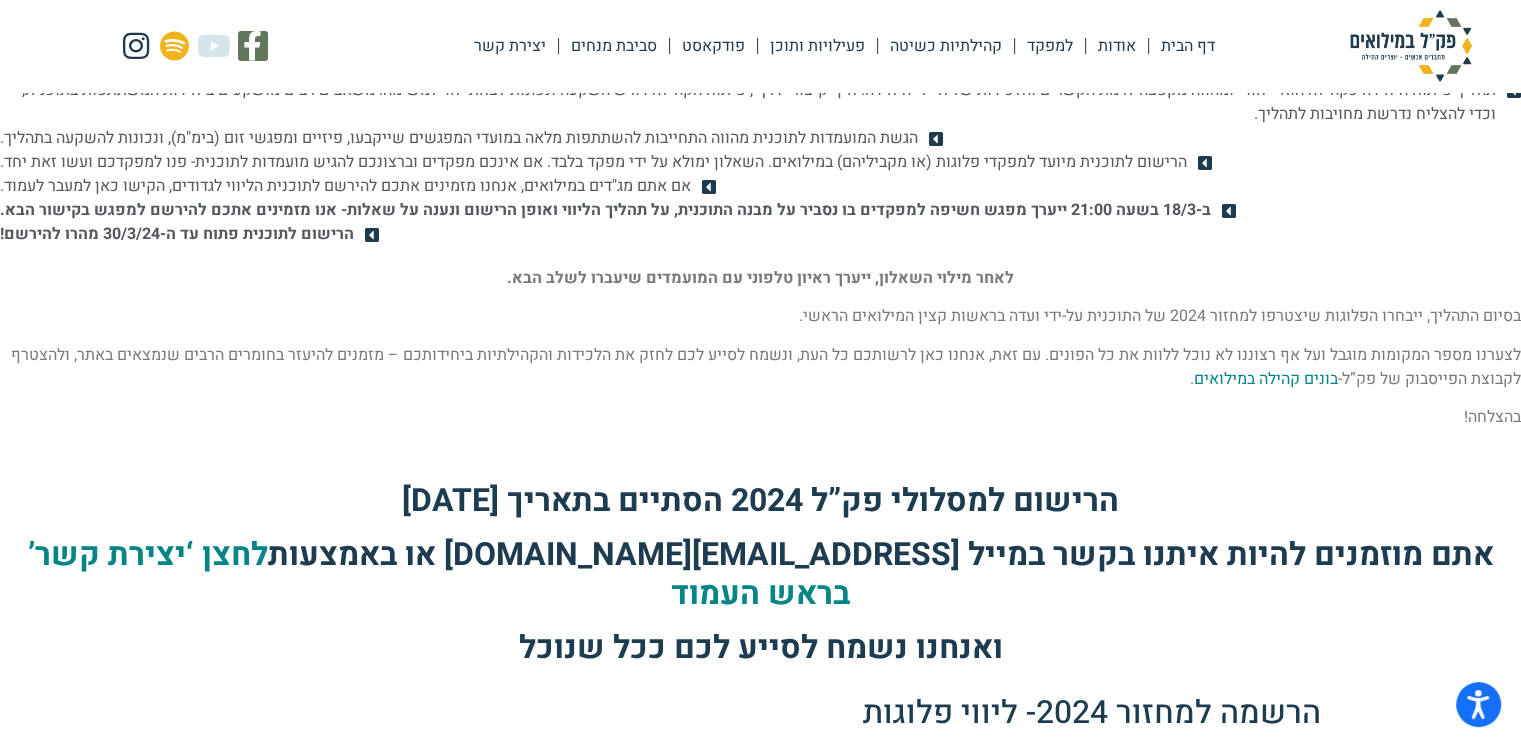 scroll, scrollTop: 1687, scrollLeft: 0, axis: vertical 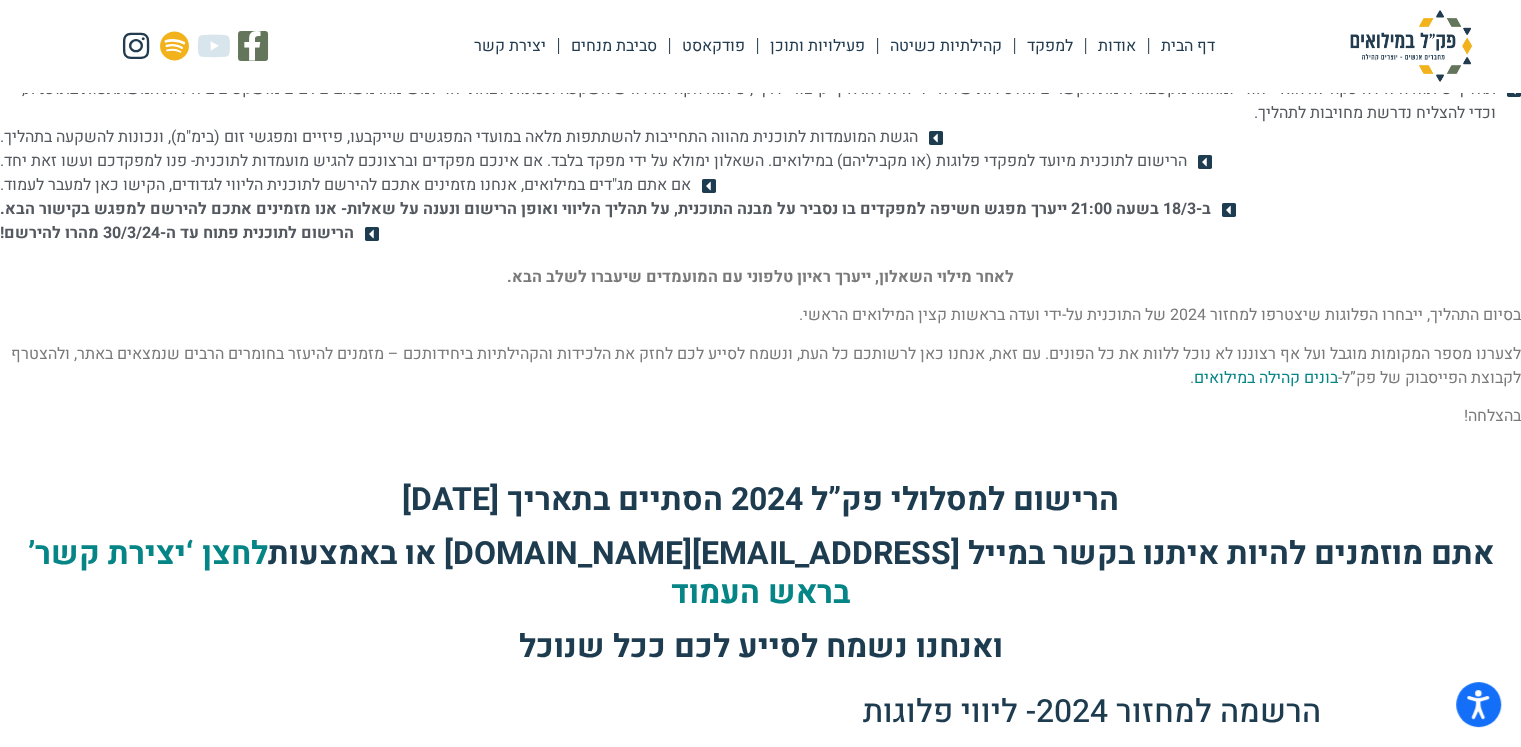 click on "ואנחנו נשמח לסייע לכם ככל שנוכל" at bounding box center (760, 647) 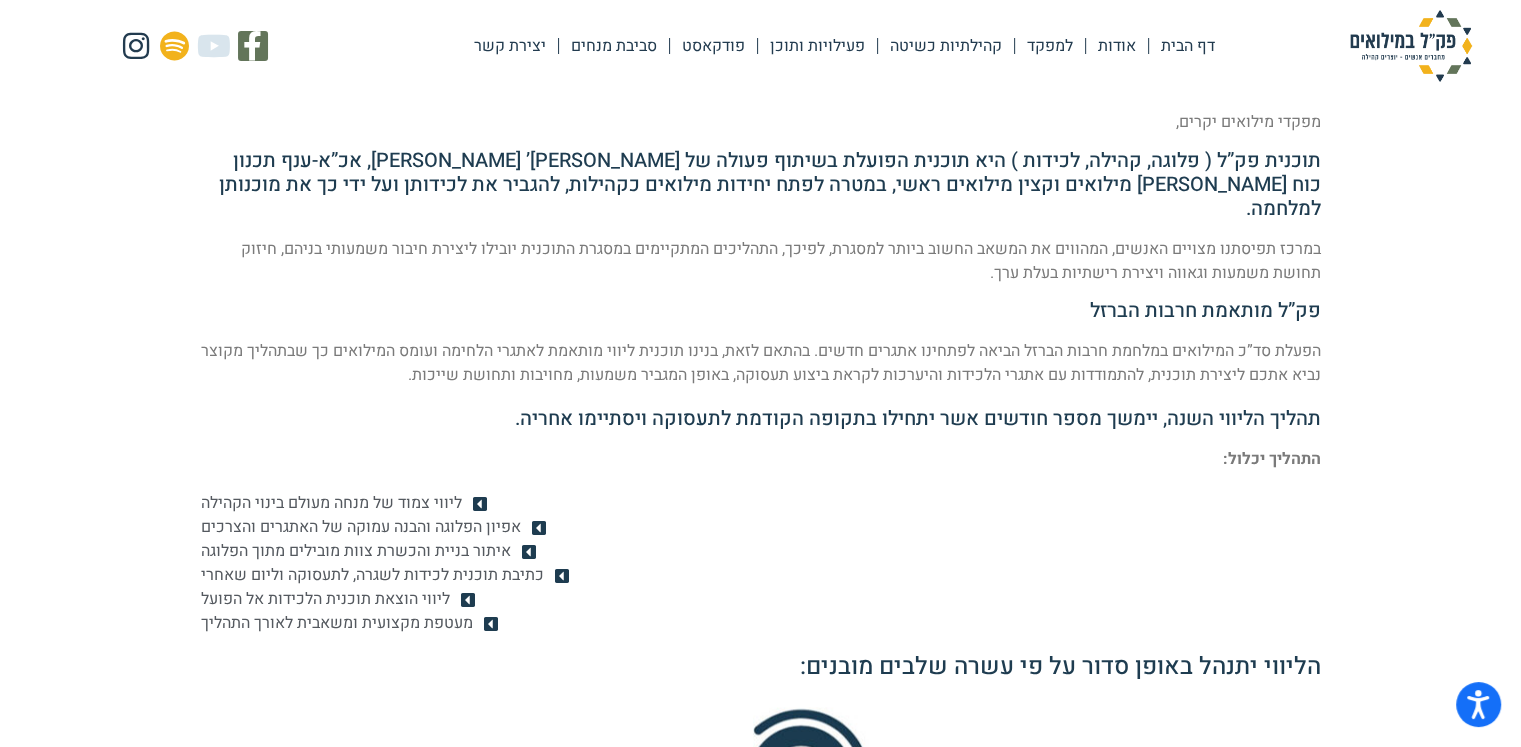 scroll, scrollTop: 3037, scrollLeft: 0, axis: vertical 